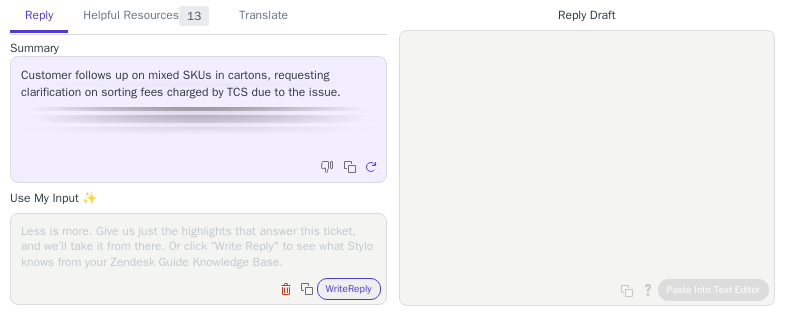 scroll, scrollTop: 0, scrollLeft: 0, axis: both 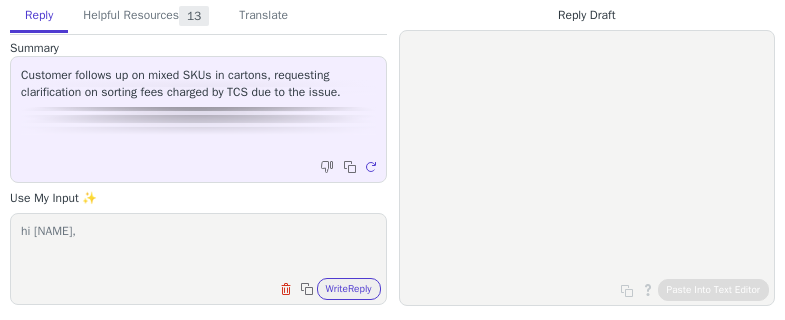 click on "hi [NAME]," at bounding box center (198, 246) 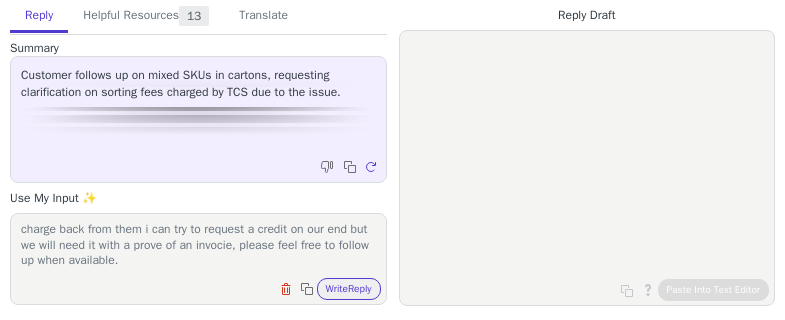 scroll, scrollTop: 78, scrollLeft: 0, axis: vertical 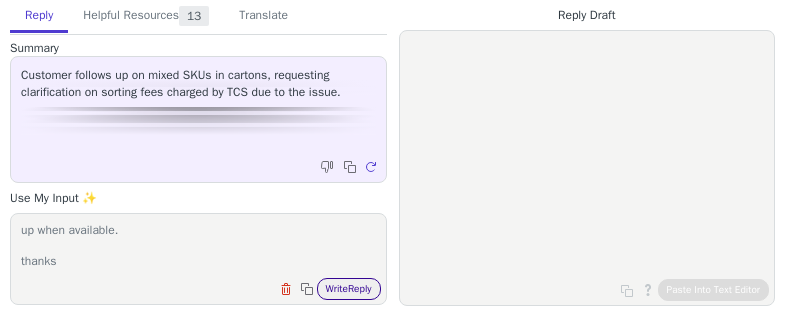 type on "hi [NAME],
i will be closing this ticket for now but please if you ever receive the charge back from them i can try to request a credit on our end but we will need it with a prove of an invocie, please feel free to follow up when available.
thanks" 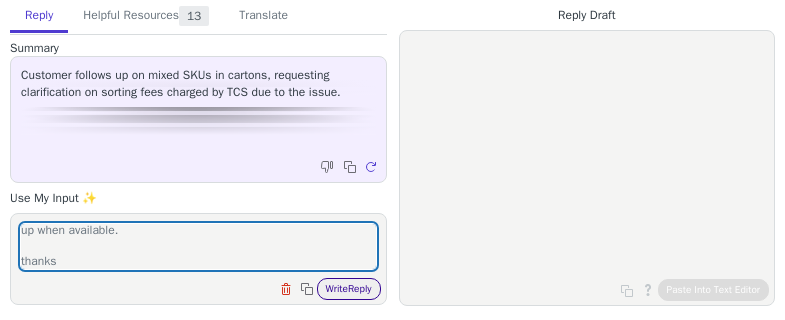 click on "Write  Reply" at bounding box center [349, 289] 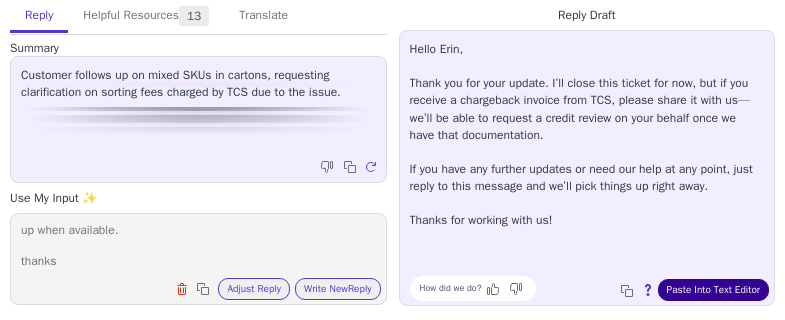click on "Paste Into Text Editor" at bounding box center (713, 290) 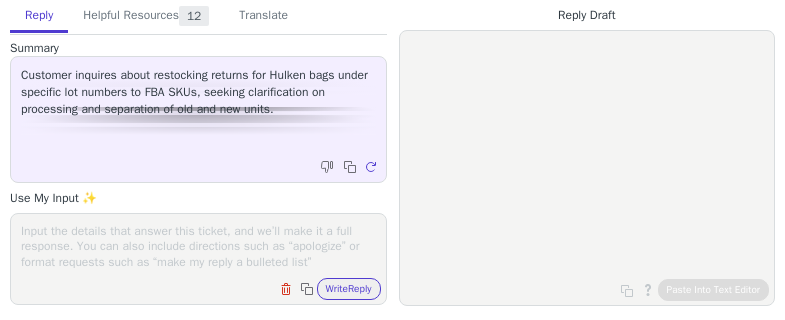 scroll, scrollTop: 0, scrollLeft: 0, axis: both 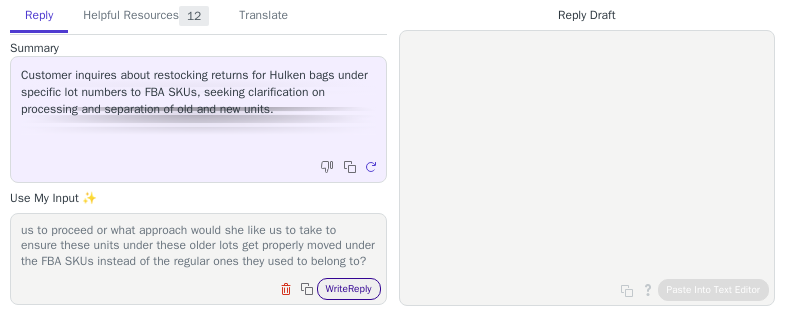 type on "hi [NAME],
i understand but the customer doesn't have visibility to see the lot codes for inventory that is under quarantine or under returns.
they just see a lot of units under those lot codes and don't have visibility to that.
since [NAME] is the special projects manager how would she like us to proceed or what approach would she like us to take to ensure these units under these older lots get properly moved under the FBA SKUs instead of the regular ones they used to belong to?" 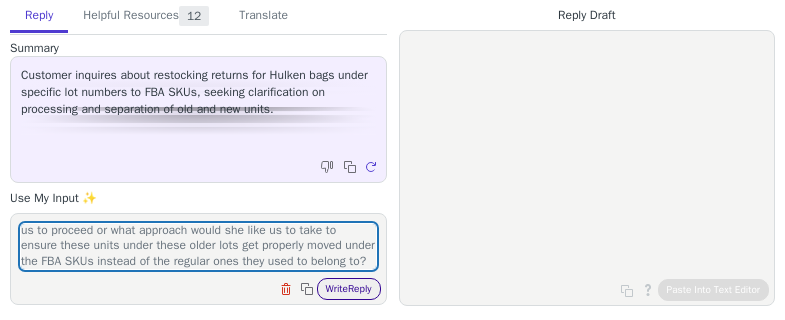 click on "Write  Reply" at bounding box center (349, 289) 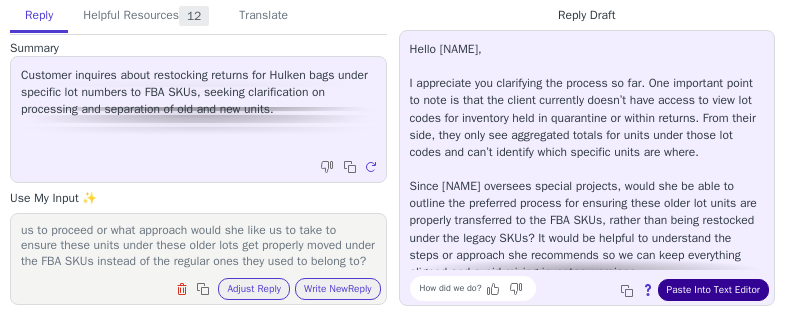 click on "Paste Into Text Editor" at bounding box center (713, 290) 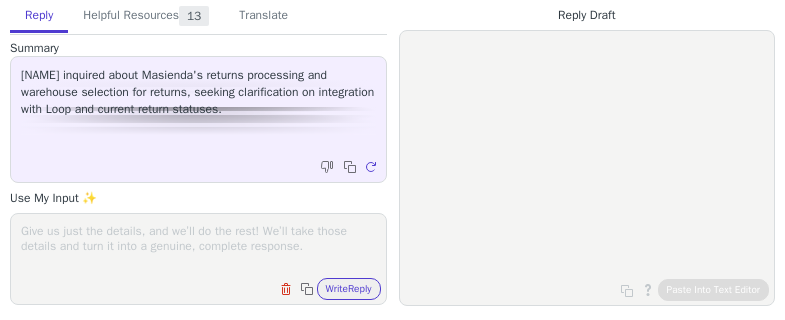 scroll, scrollTop: 0, scrollLeft: 0, axis: both 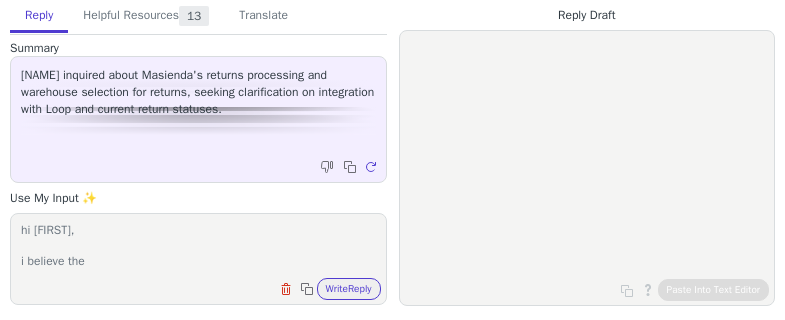 drag, startPoint x: 100, startPoint y: 255, endPoint x: 33, endPoint y: 254, distance: 67.00746 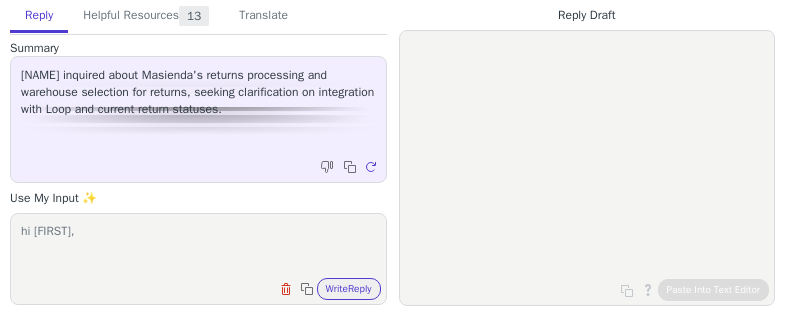 type on "hi [FIRST]," 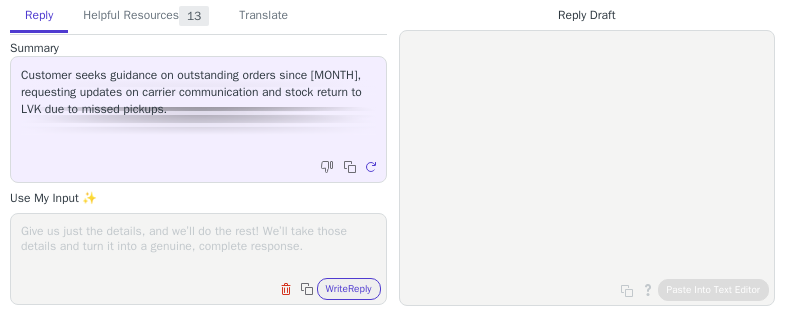 scroll, scrollTop: 0, scrollLeft: 0, axis: both 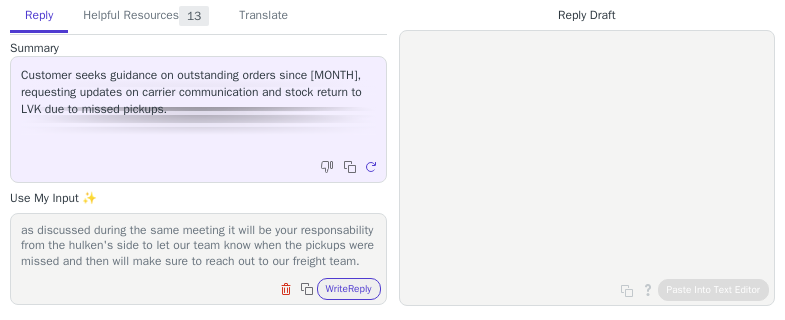 drag, startPoint x: 73, startPoint y: 245, endPoint x: 153, endPoint y: 258, distance: 81.04937 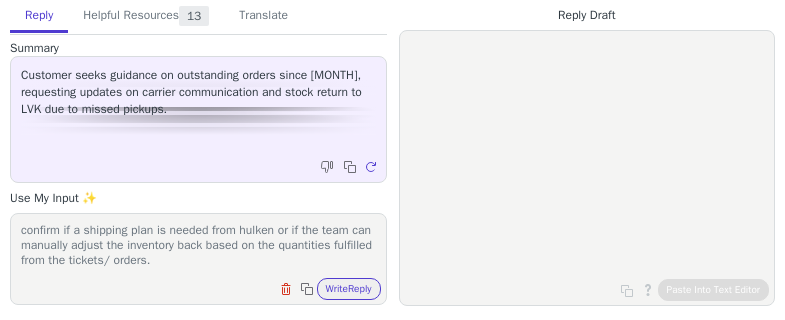 scroll, scrollTop: 217, scrollLeft: 0, axis: vertical 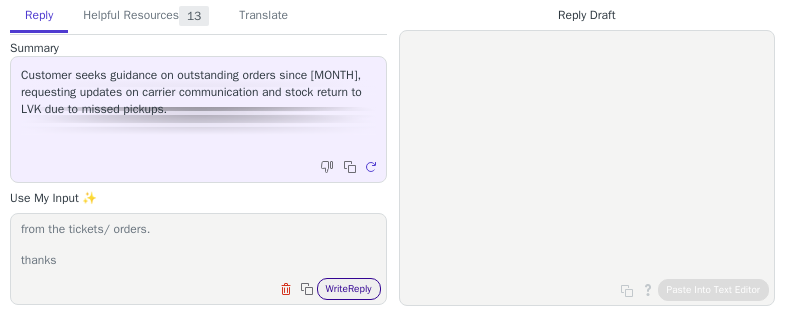 type on "hi [NAME],
as discussed during the same meeting it will be your responsability from the hulken's side to let our team know when the pickups were missed and then will make sure to reach out to our freight team.
these orders were from february and tickets remained open and our team was never informed on how to proceed despite the multiple attemps contacting you since then.
we can certainly add the inventory back in stock. [NAME]. please confirm if a shipping plan is needed from hulken or if the team can manually adjust the inventory back based on the quantities fulfilled from the tickets/ orders.
thanks" 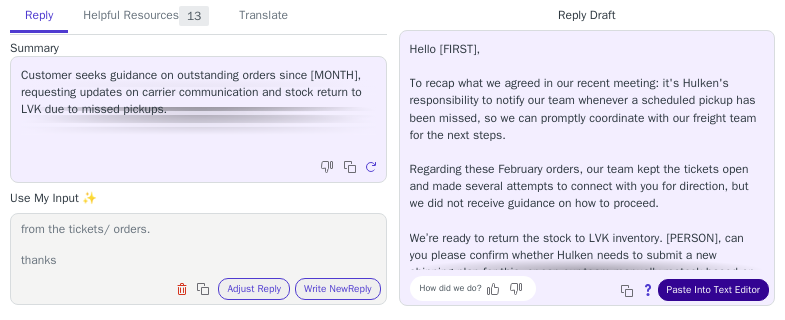 click on "Paste Into Text Editor" at bounding box center [713, 290] 